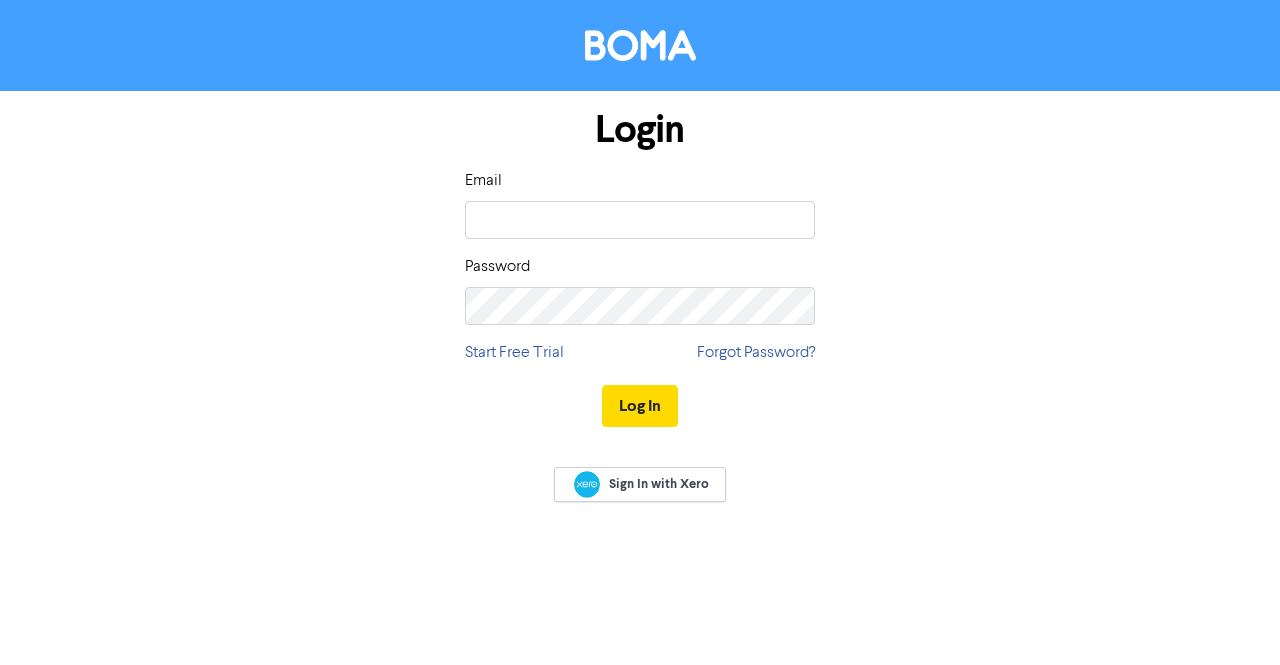 scroll, scrollTop: 0, scrollLeft: 0, axis: both 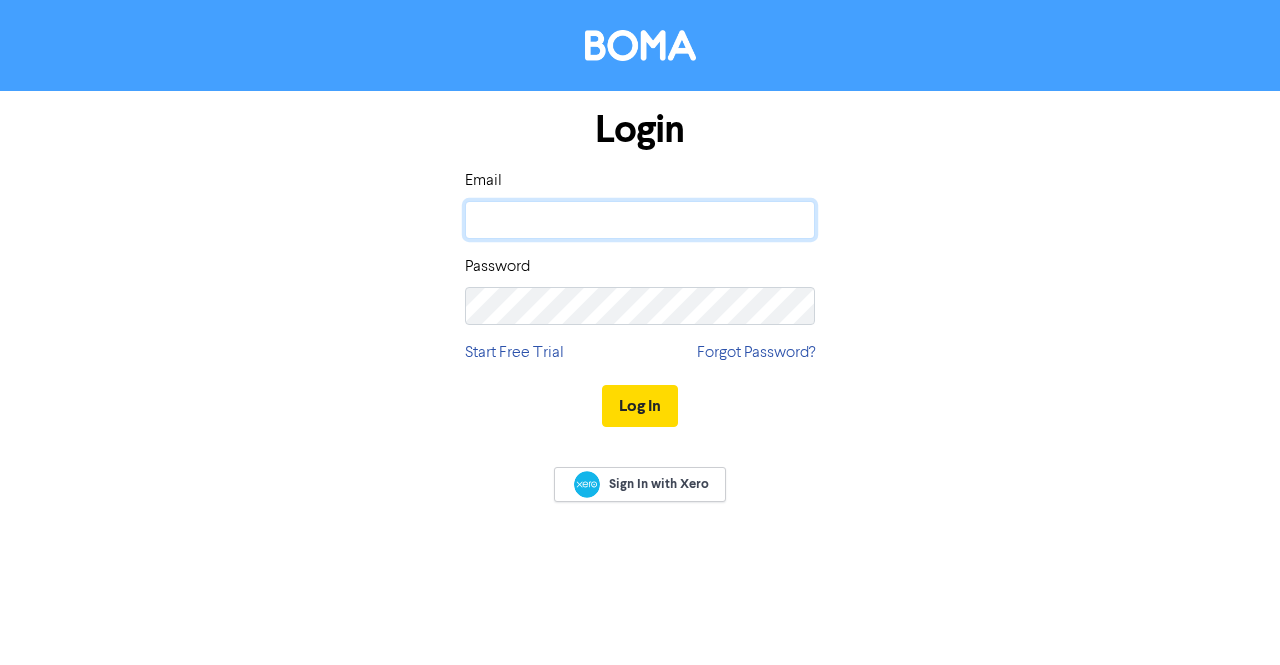 drag, startPoint x: 0, startPoint y: 0, endPoint x: 520, endPoint y: 230, distance: 568.5948 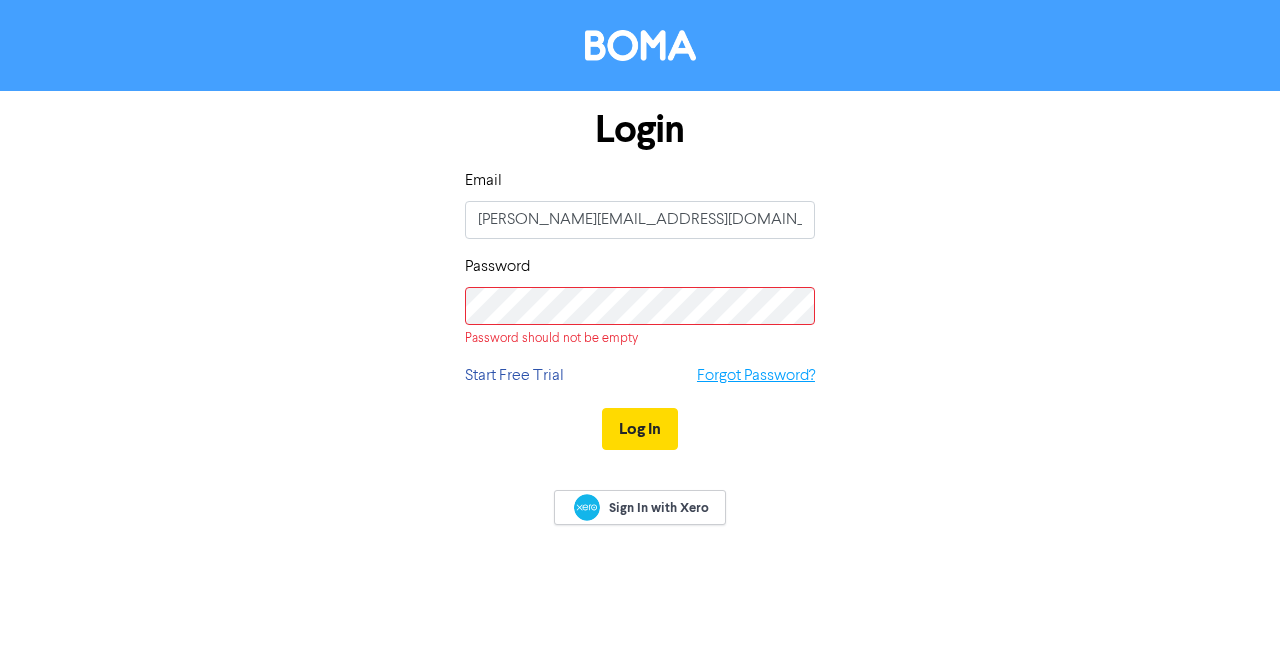 click on "Login Email [PERSON_NAME][EMAIL_ADDRESS][DOMAIN_NAME] Password Password should not be empty Start Free Trial Forgot Password? Log In" at bounding box center (640, 280) 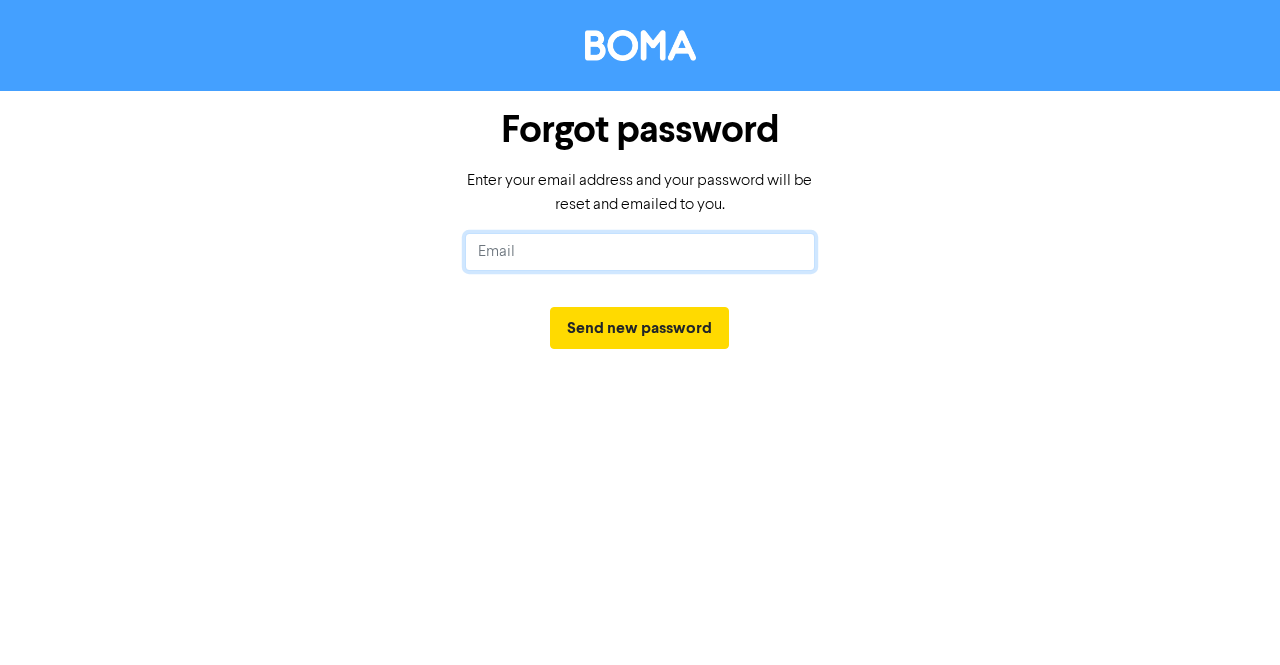click 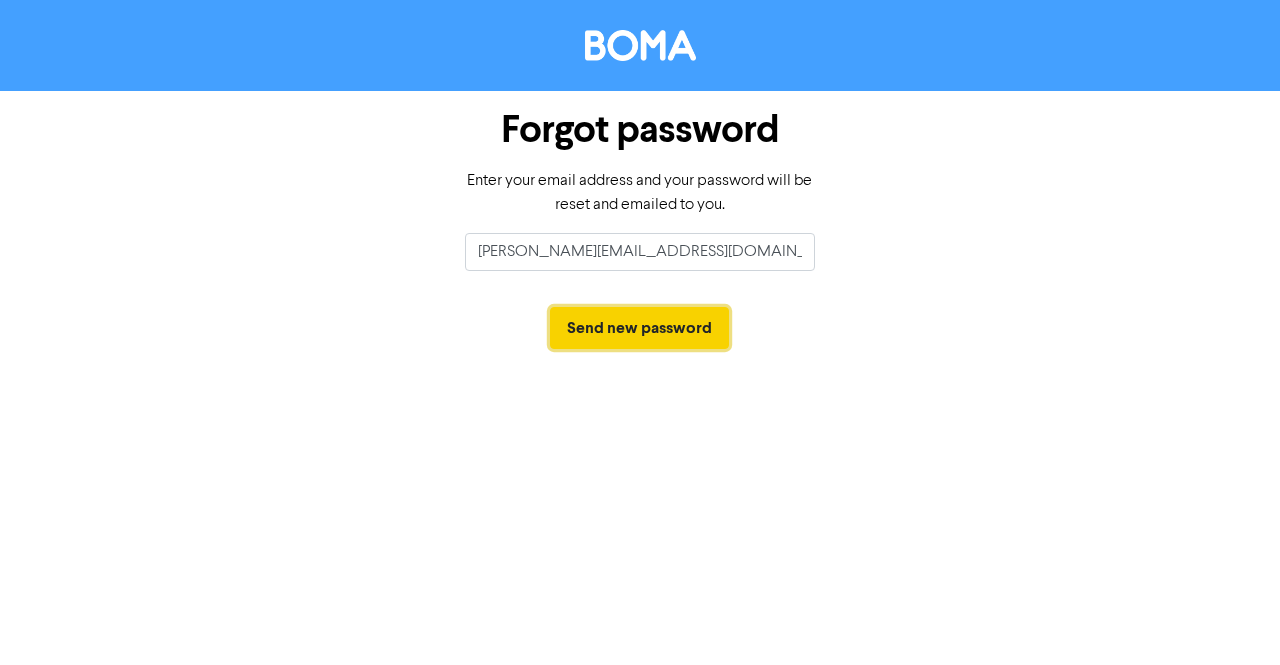 click on "Send new password" at bounding box center (639, 328) 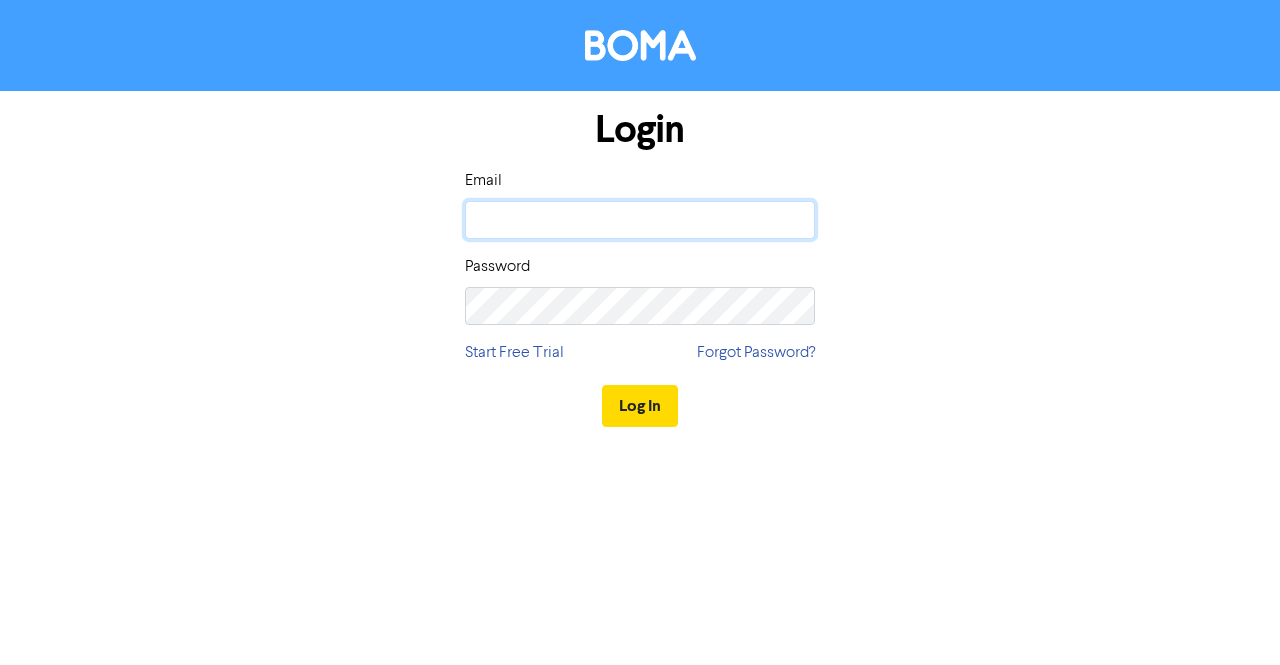 click 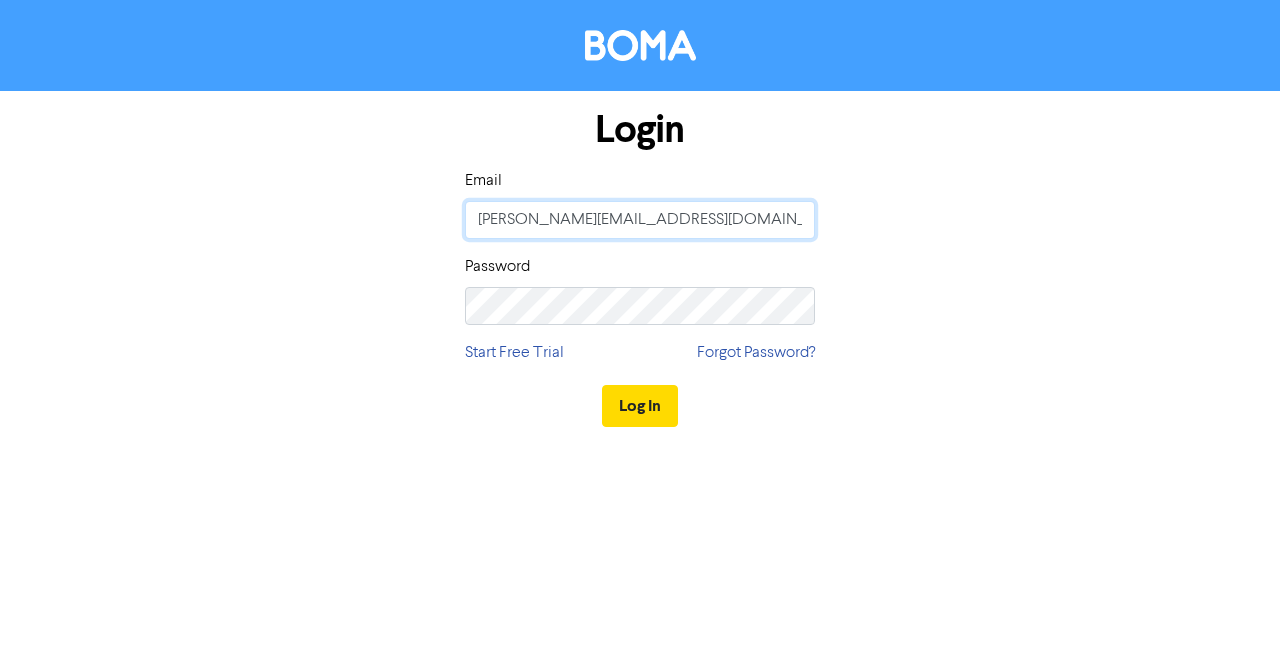 drag, startPoint x: 720, startPoint y: 221, endPoint x: 318, endPoint y: 193, distance: 402.97394 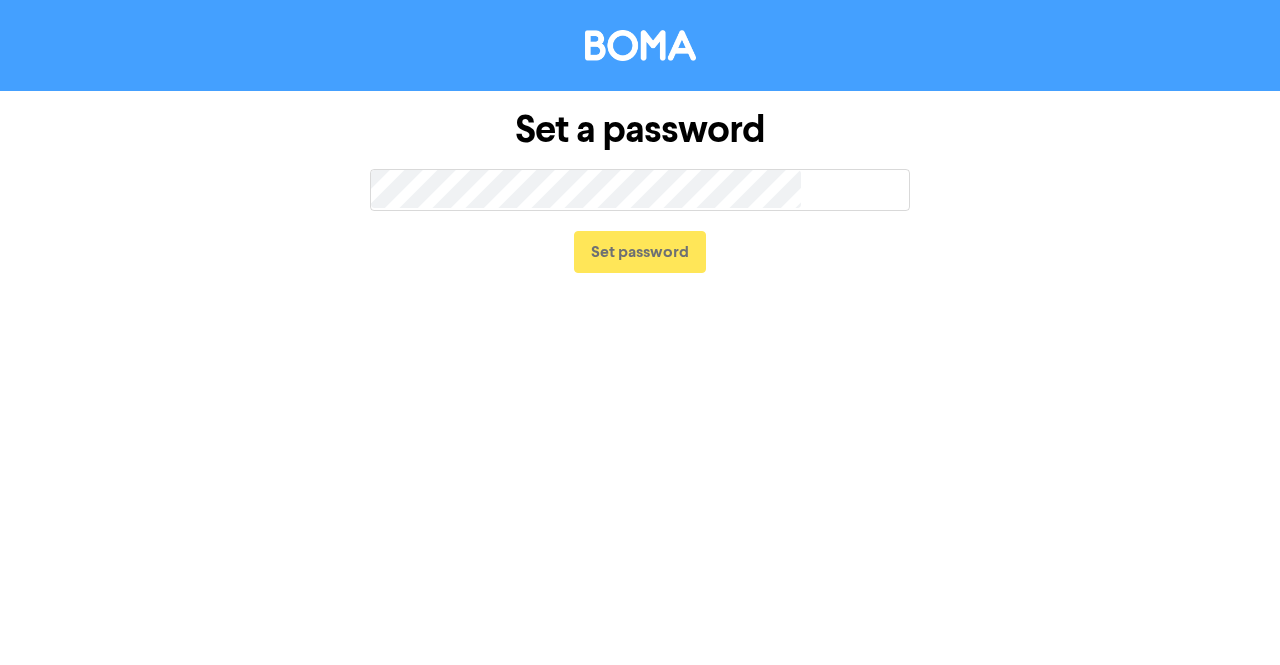 scroll, scrollTop: 0, scrollLeft: 0, axis: both 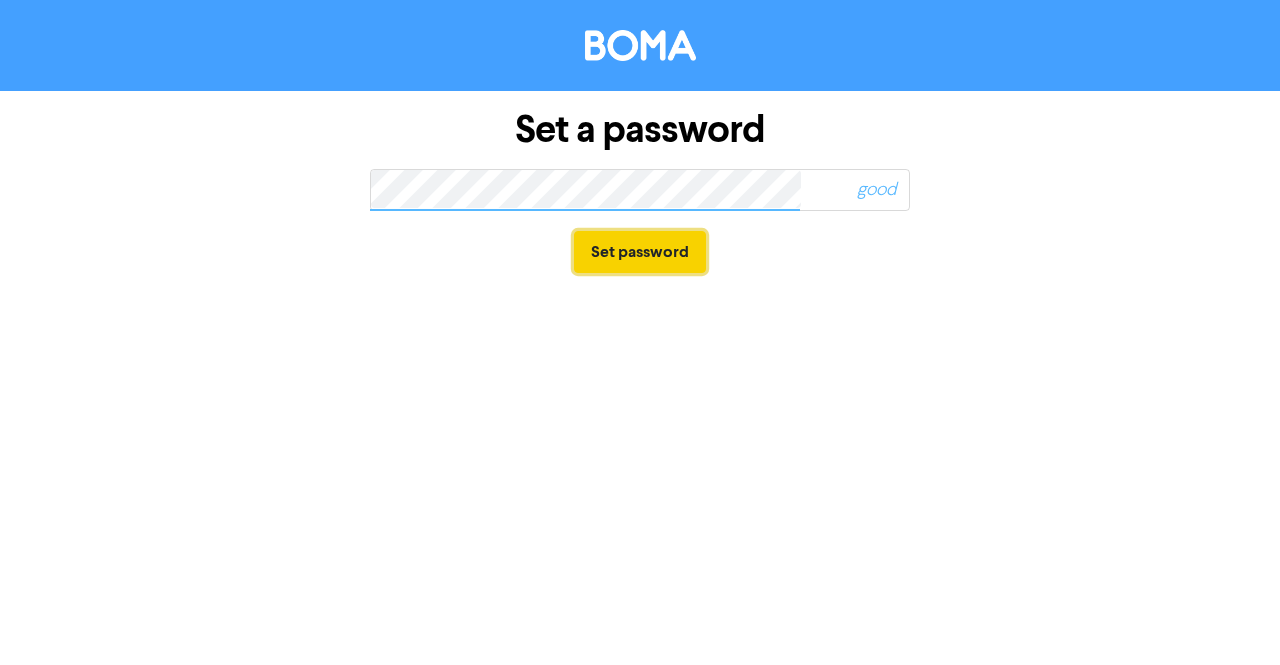 click on "Set password" at bounding box center [640, 252] 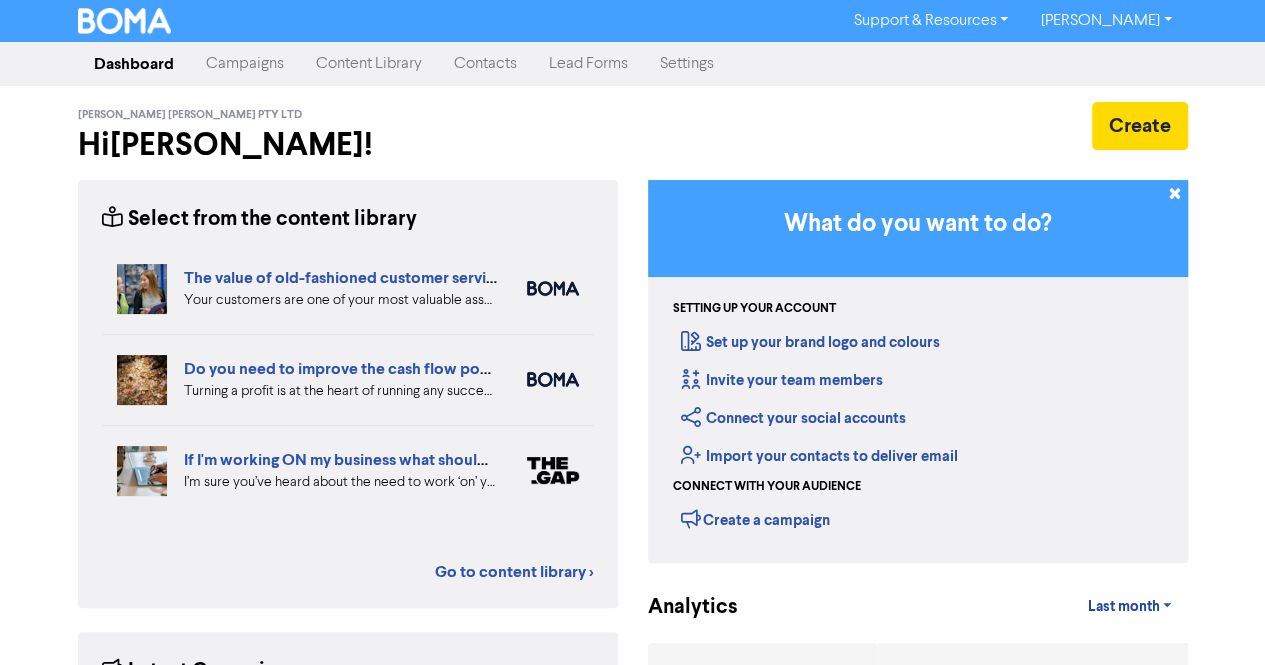 click on "Support & Resources" at bounding box center (930, 21) 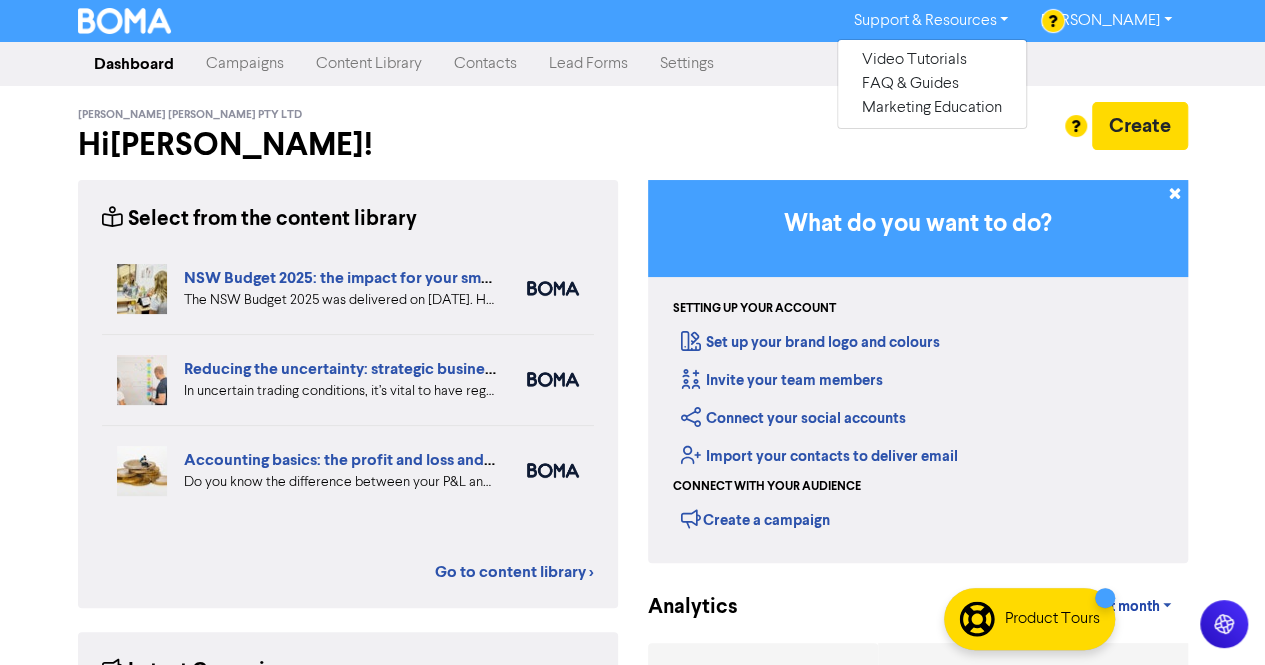click on "Campaigns" at bounding box center [245, 64] 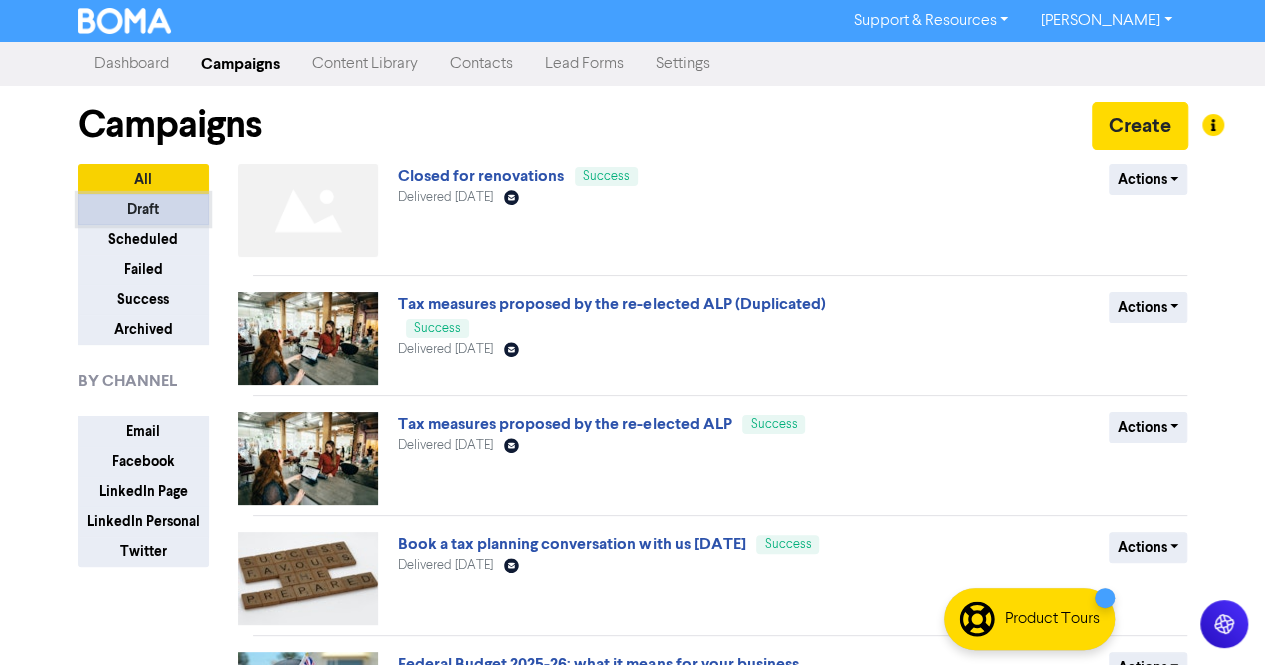 click on "Draft" at bounding box center (143, 209) 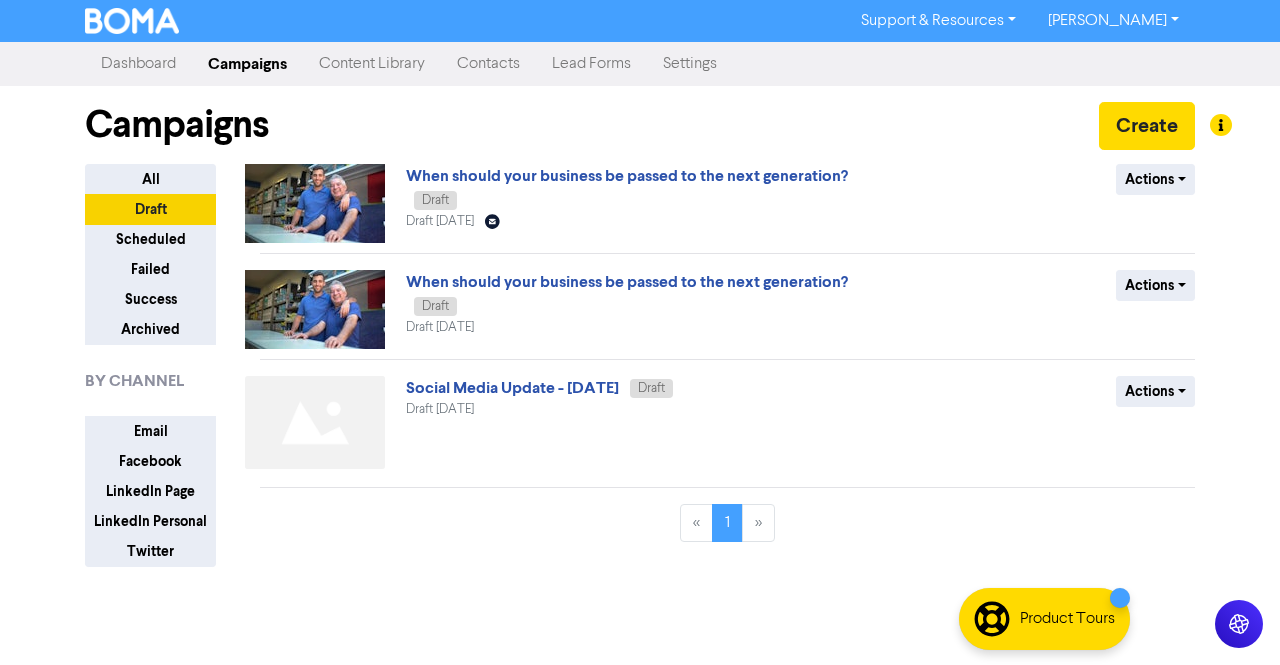click on "Dashboard" at bounding box center [138, 64] 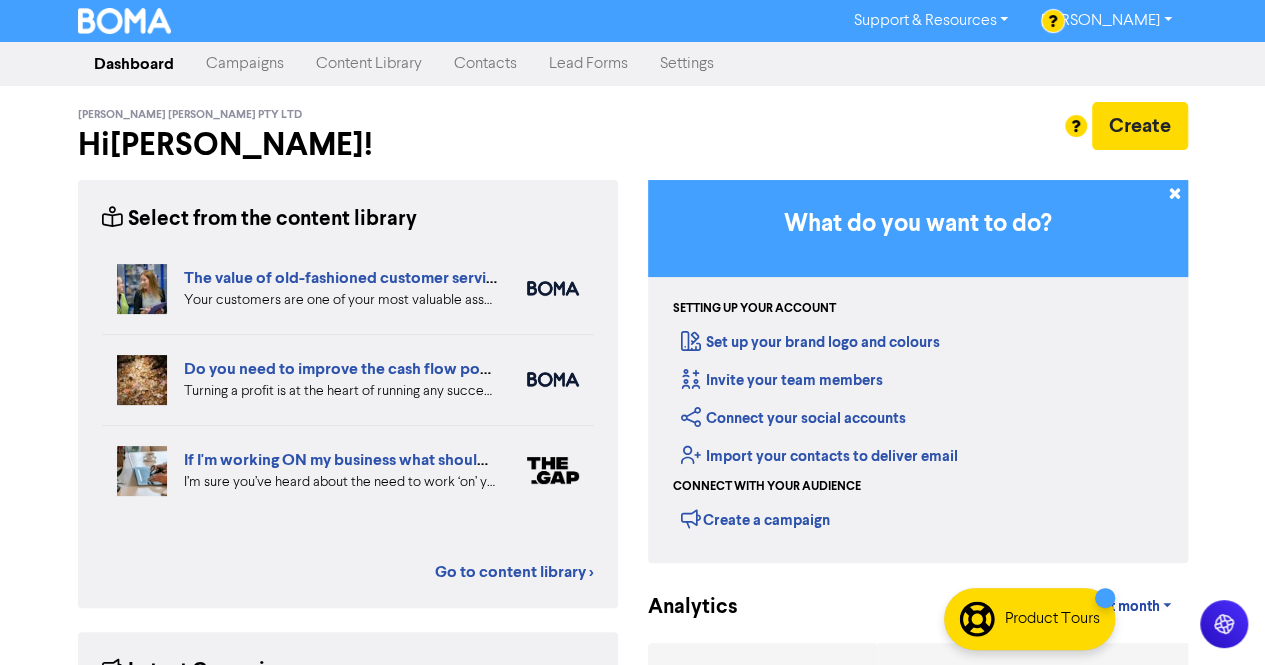 click on "Content Library" at bounding box center (369, 64) 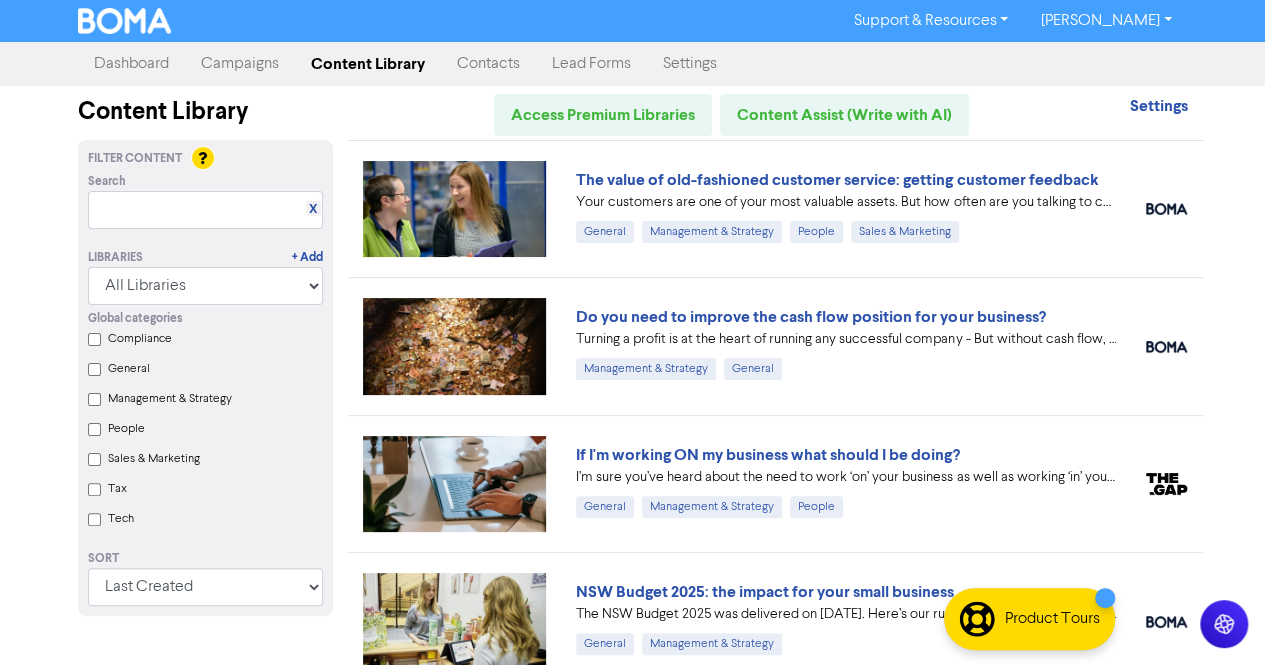 click on "Campaigns" at bounding box center [240, 64] 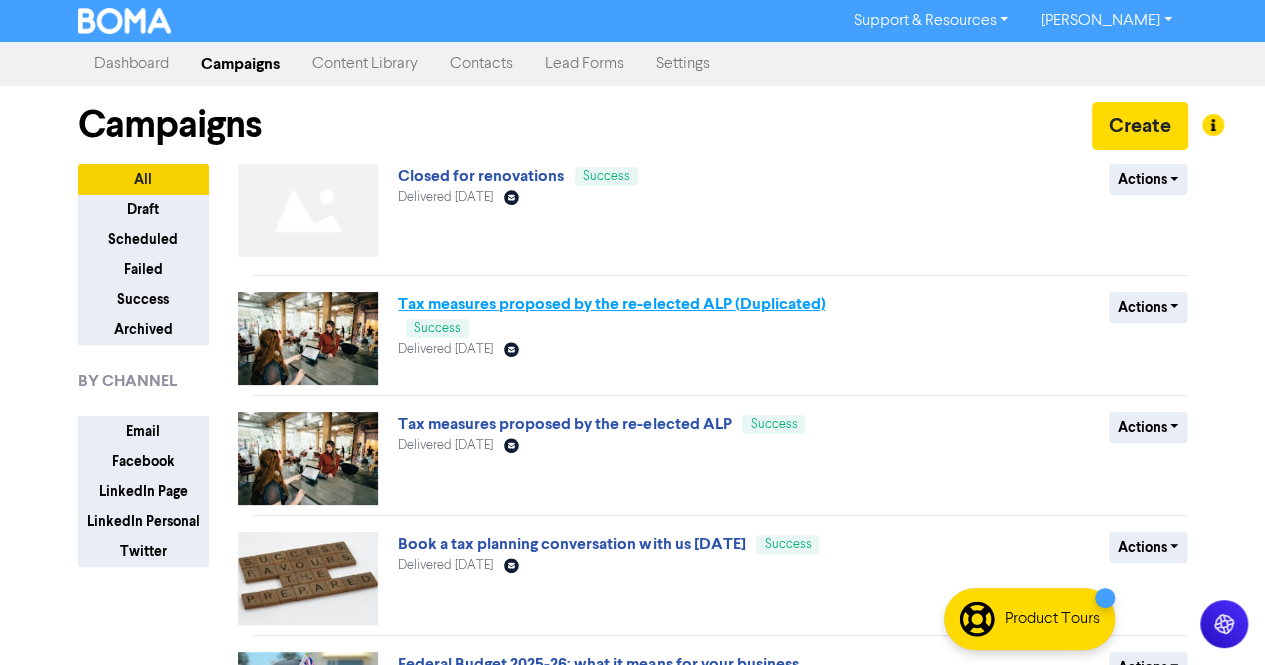 click on "Tax measures proposed by the re-elected ALP (Duplicated)" at bounding box center [611, 304] 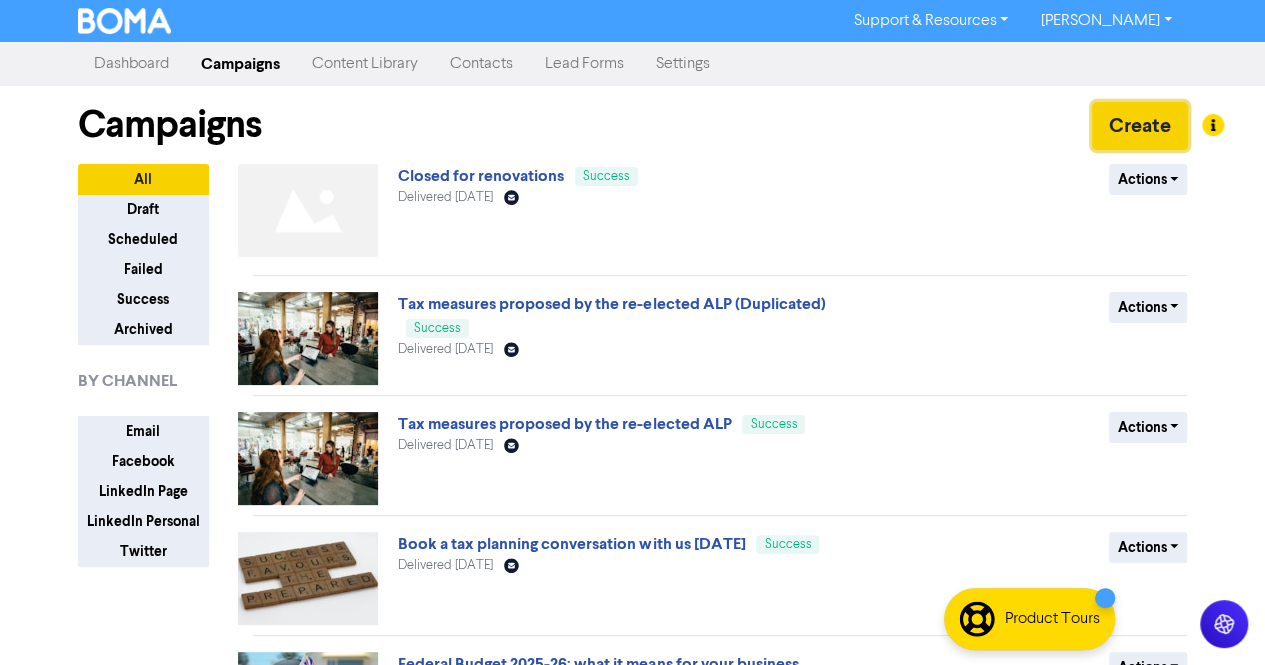 click on "Create" at bounding box center (1140, 126) 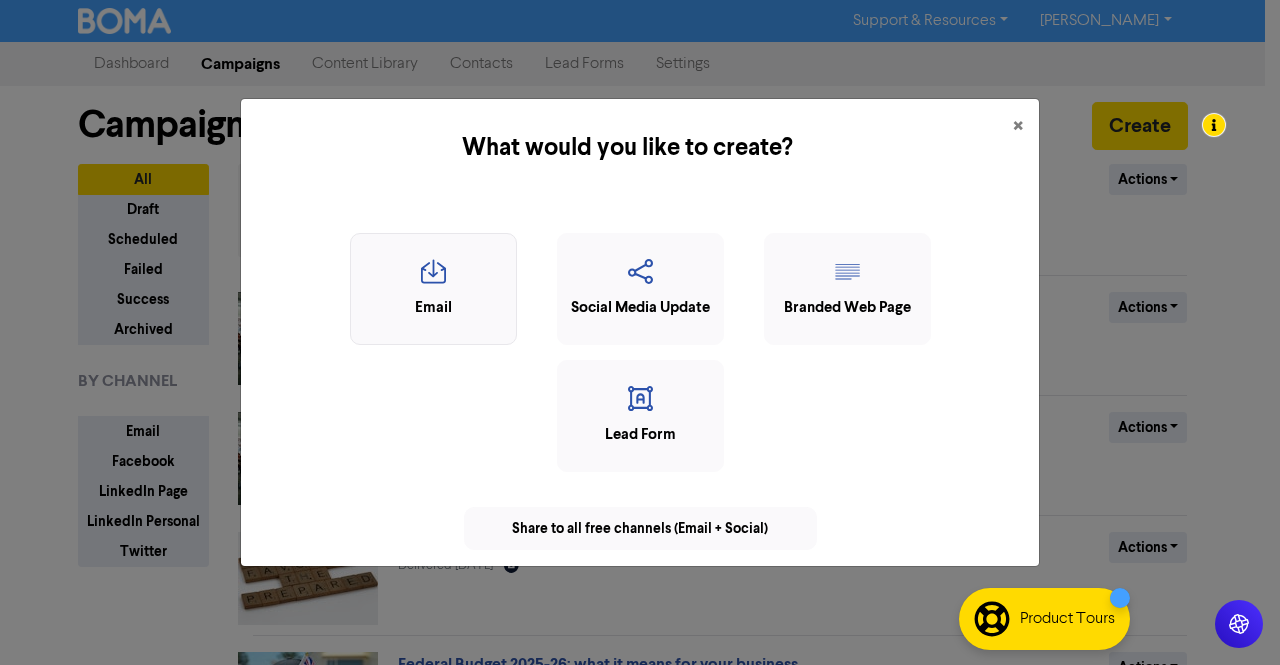 click at bounding box center (433, 278) 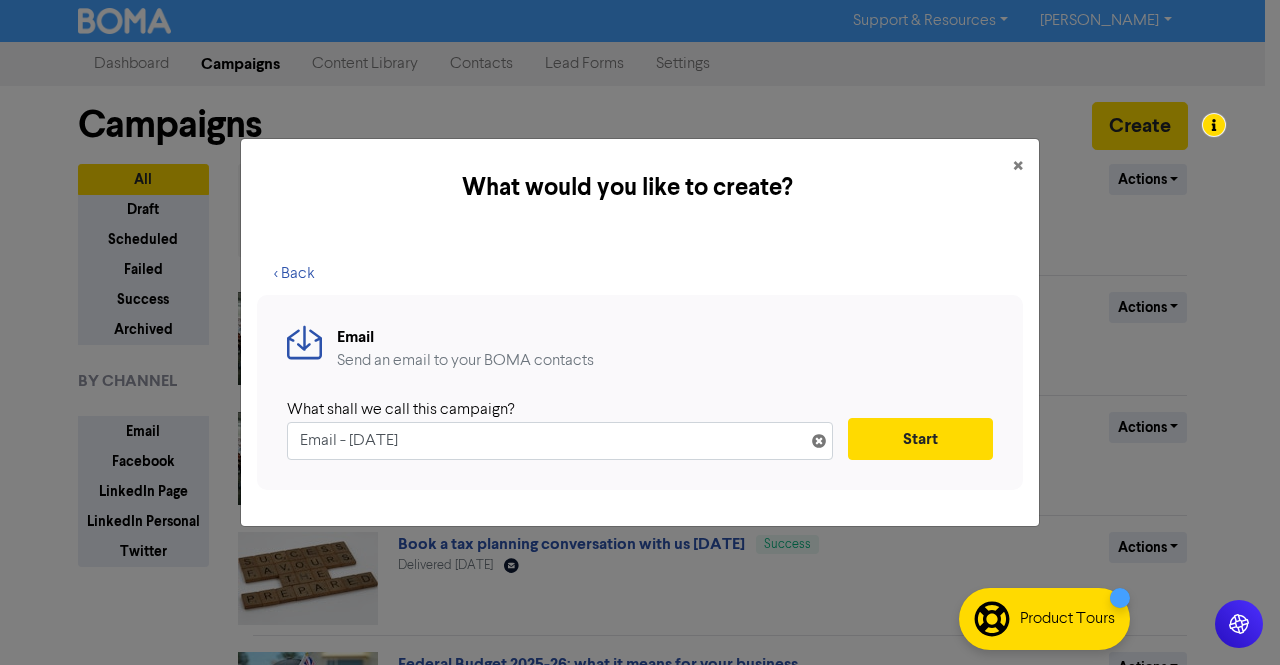 drag, startPoint x: 461, startPoint y: 443, endPoint x: 268, endPoint y: 444, distance: 193.0026 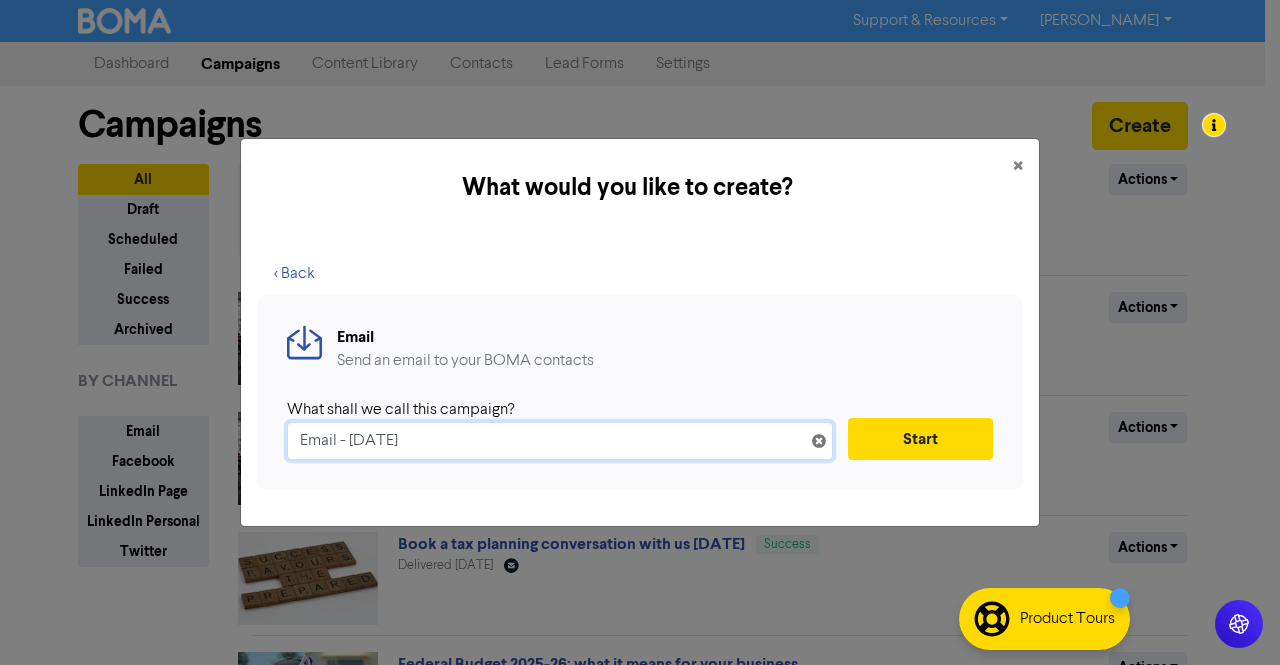 paste on "Welcome to the new tax year." 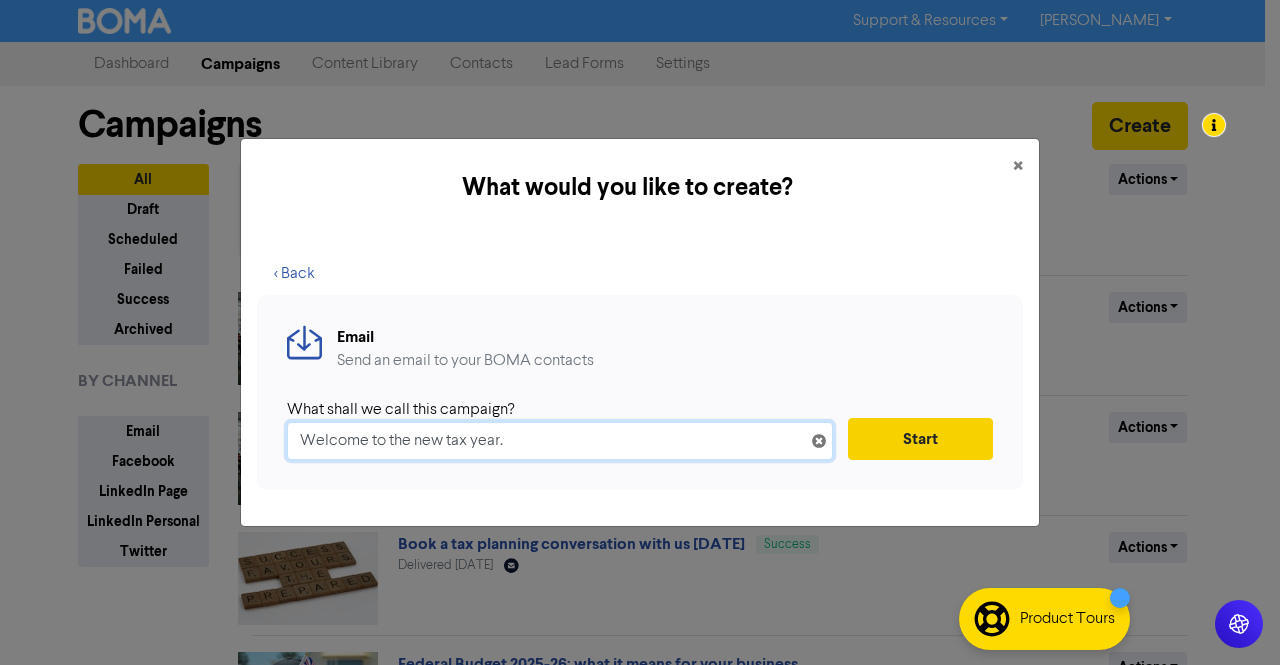 type on "Welcome to the new tax year." 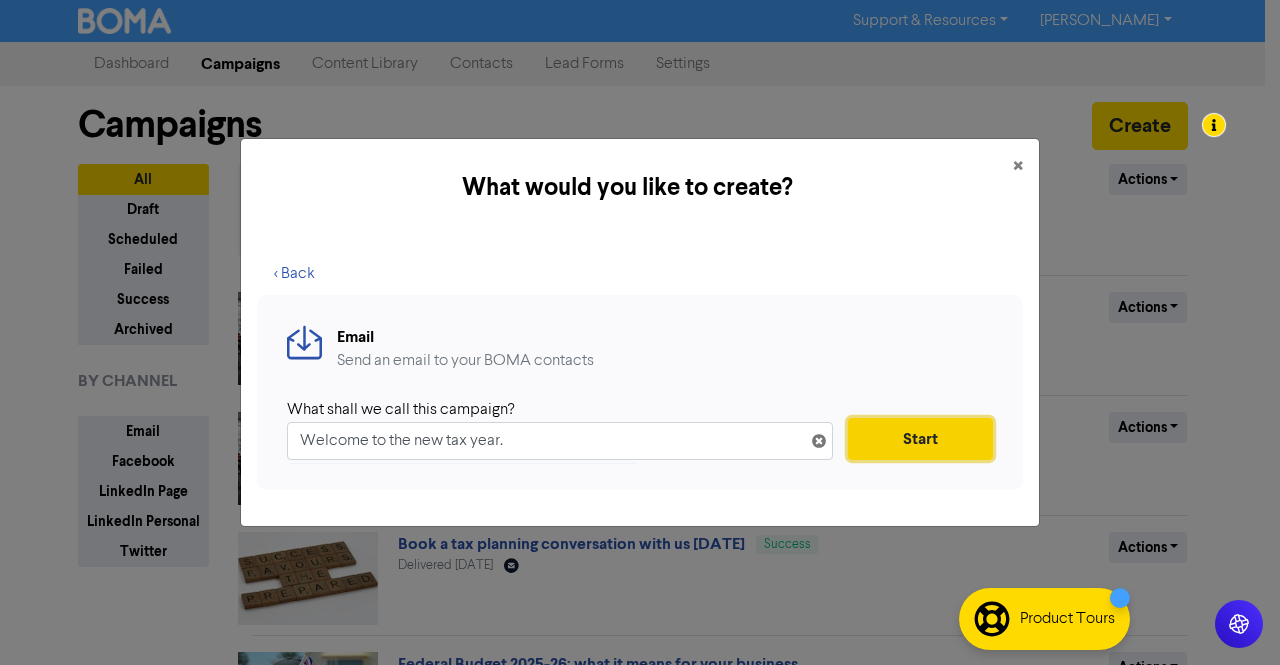click on "Start" at bounding box center [920, 439] 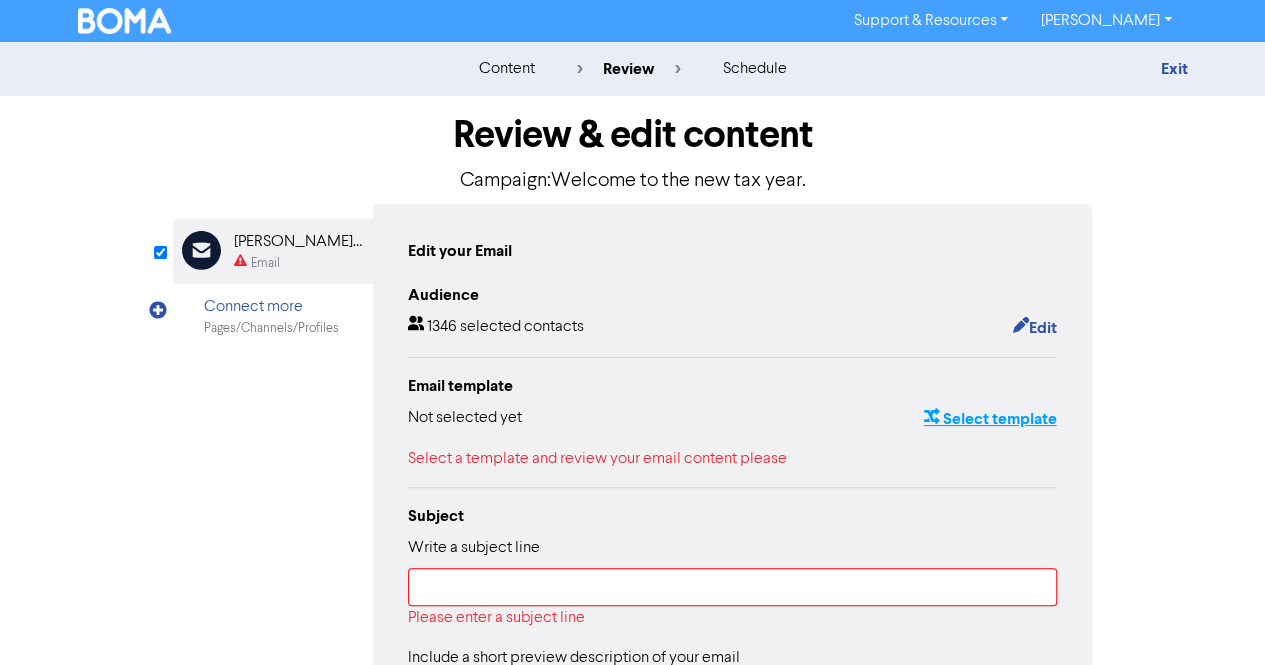 click on "Select template" at bounding box center (989, 419) 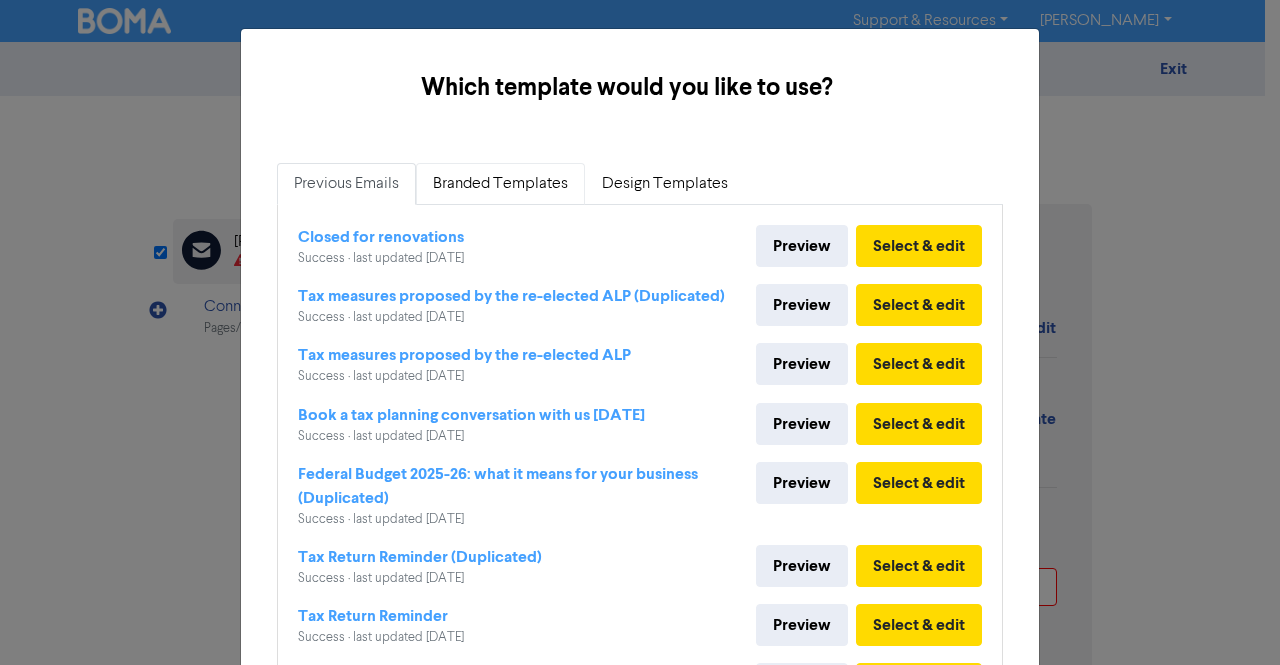 click on "Branded Templates" at bounding box center (500, 184) 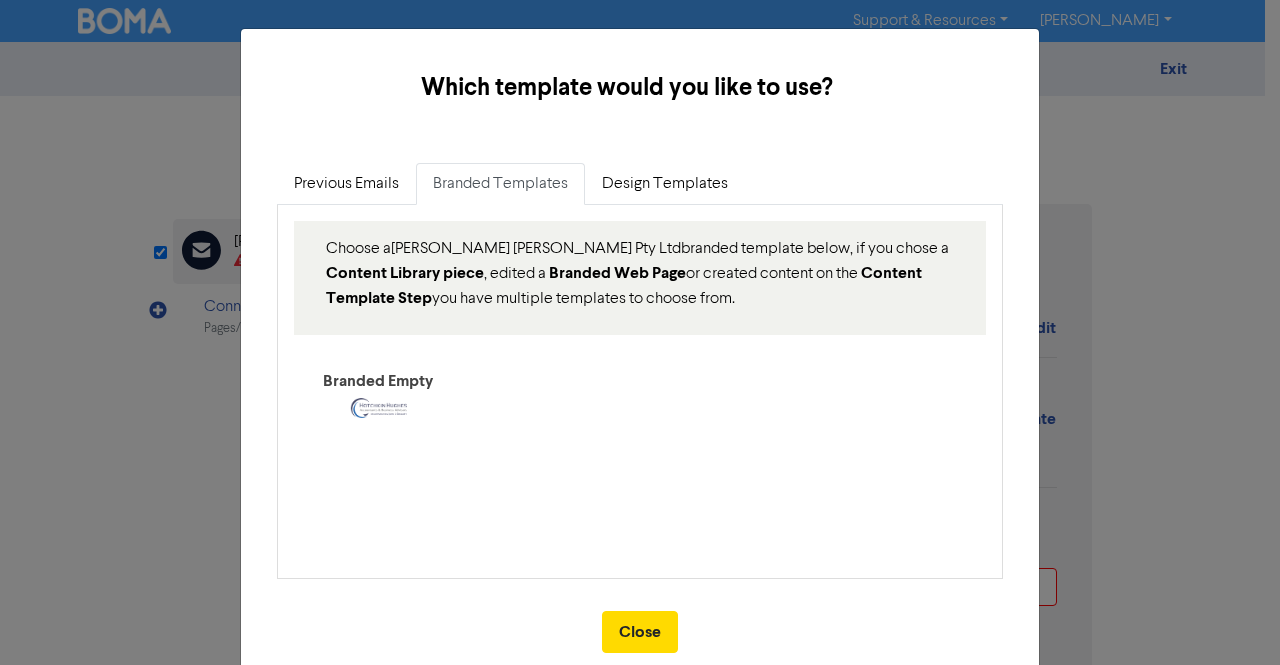 click on "Branded Empty" at bounding box center (377, 381) 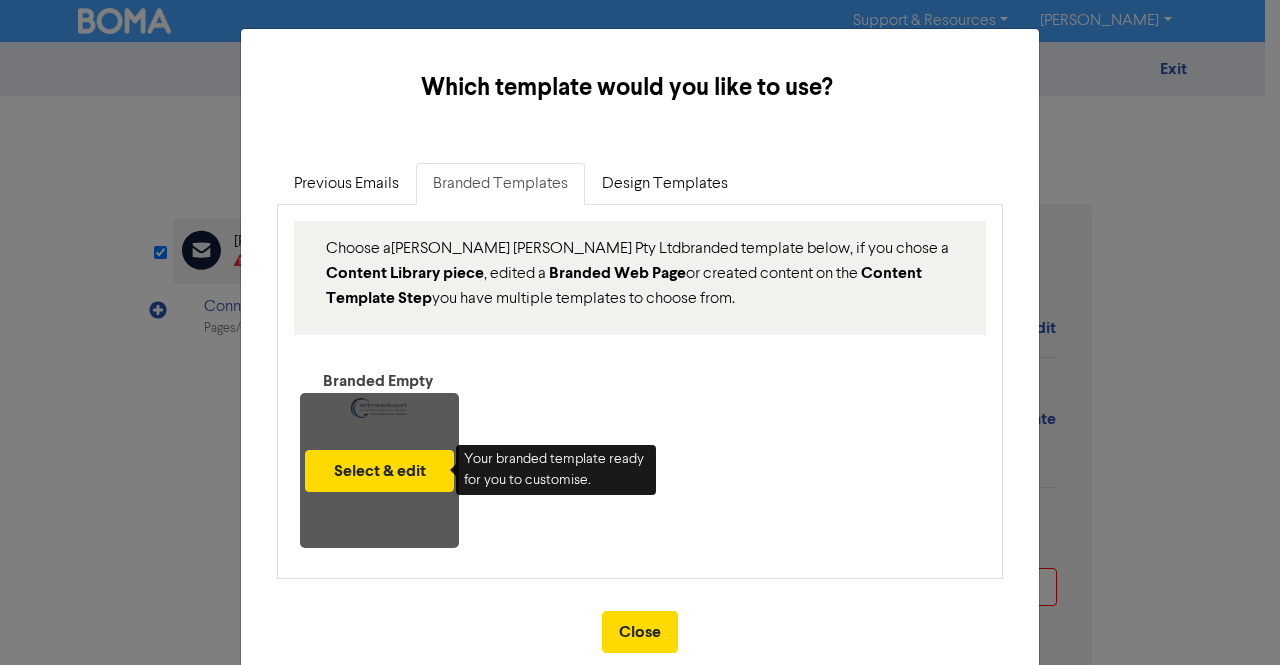 click on "Select & edit" at bounding box center [379, 470] 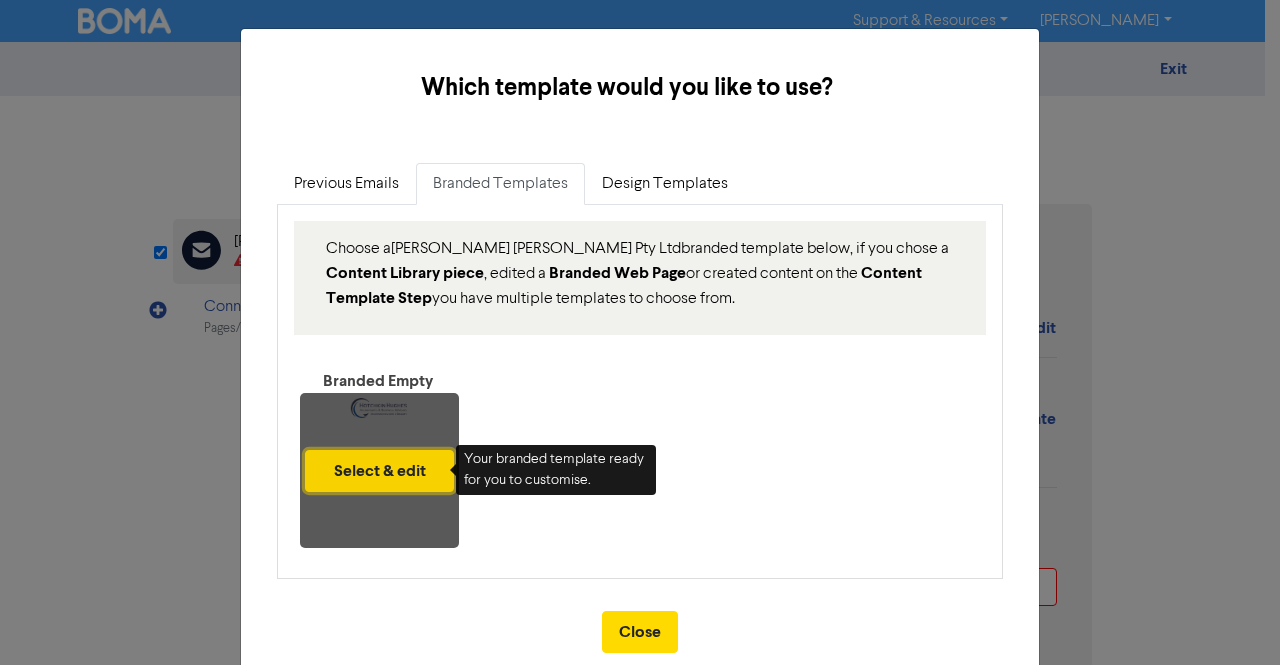 click on "Select & edit" at bounding box center (379, 471) 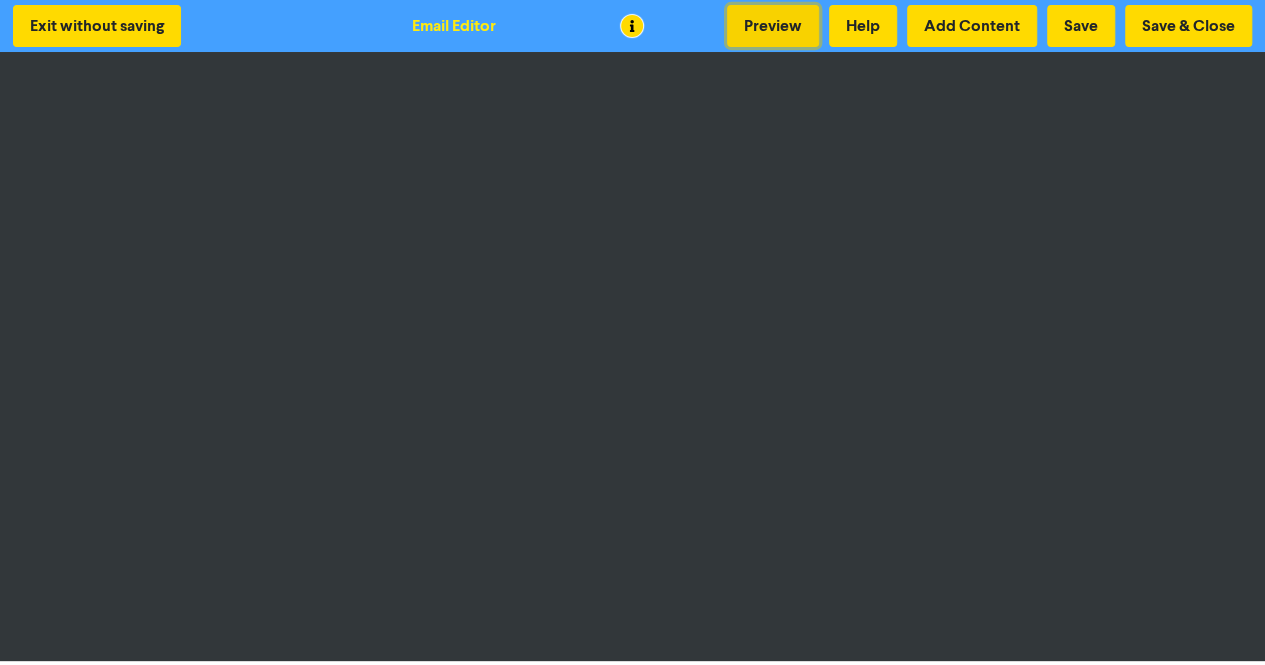 click on "Preview" at bounding box center [773, 26] 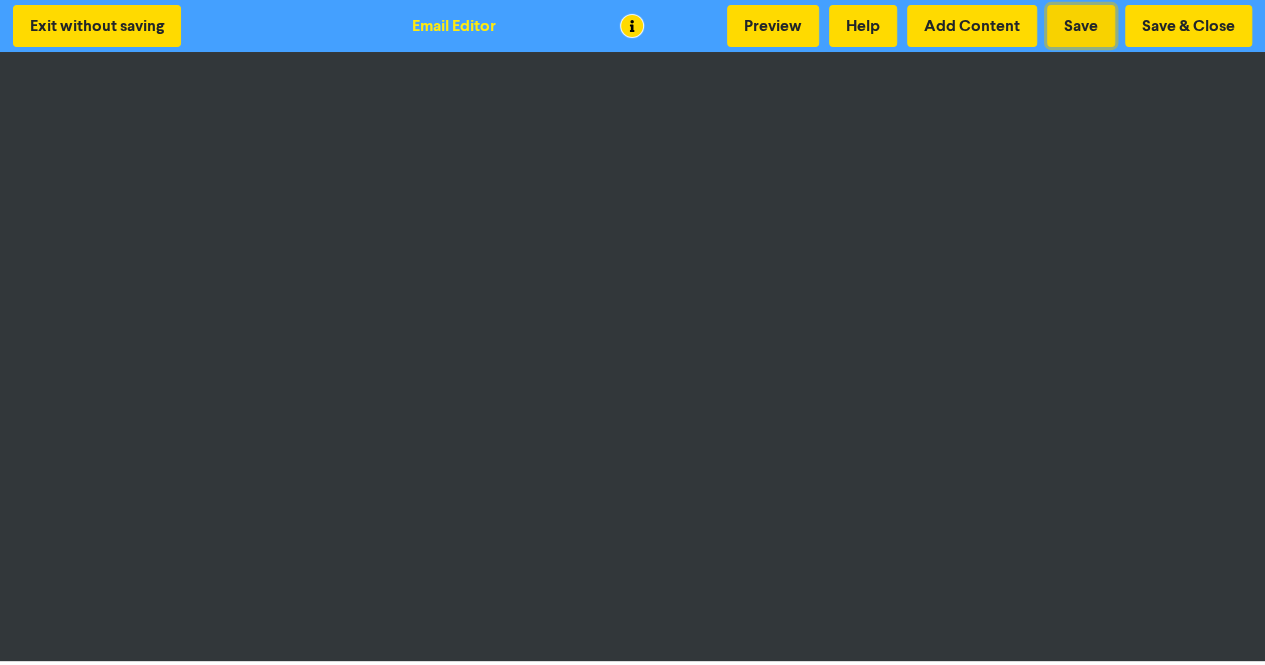 click on "Save" at bounding box center (1081, 26) 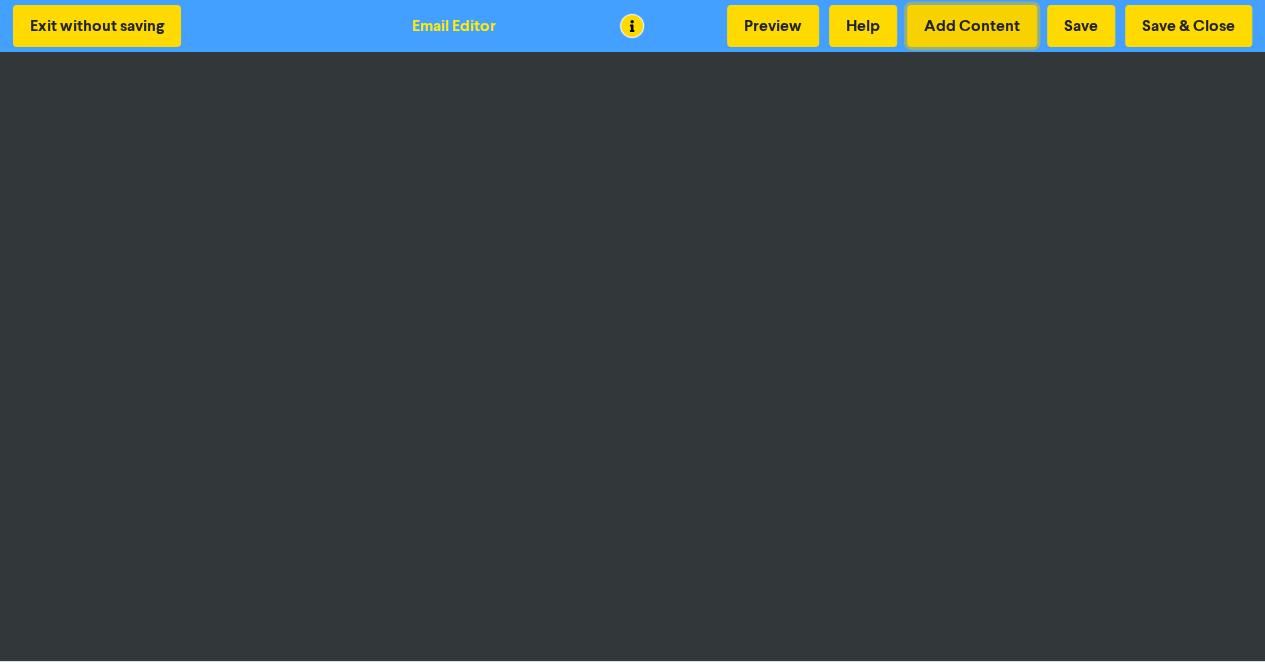 click on "Add Content" at bounding box center (972, 26) 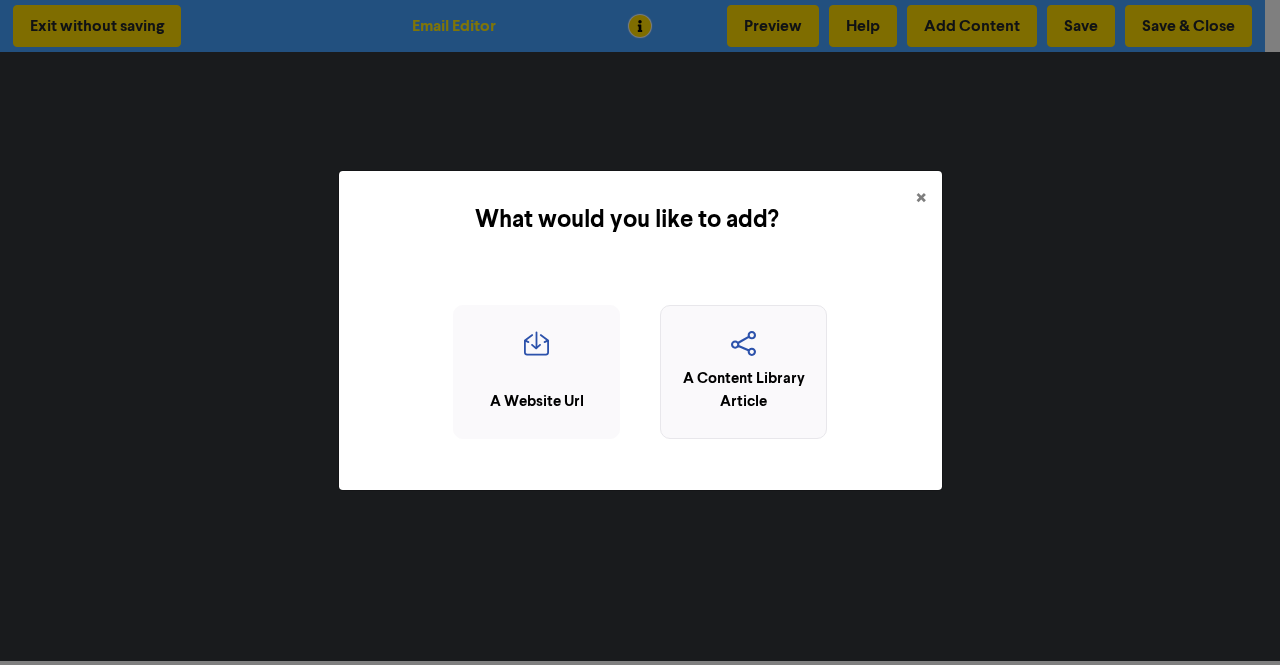 click at bounding box center [743, 350] 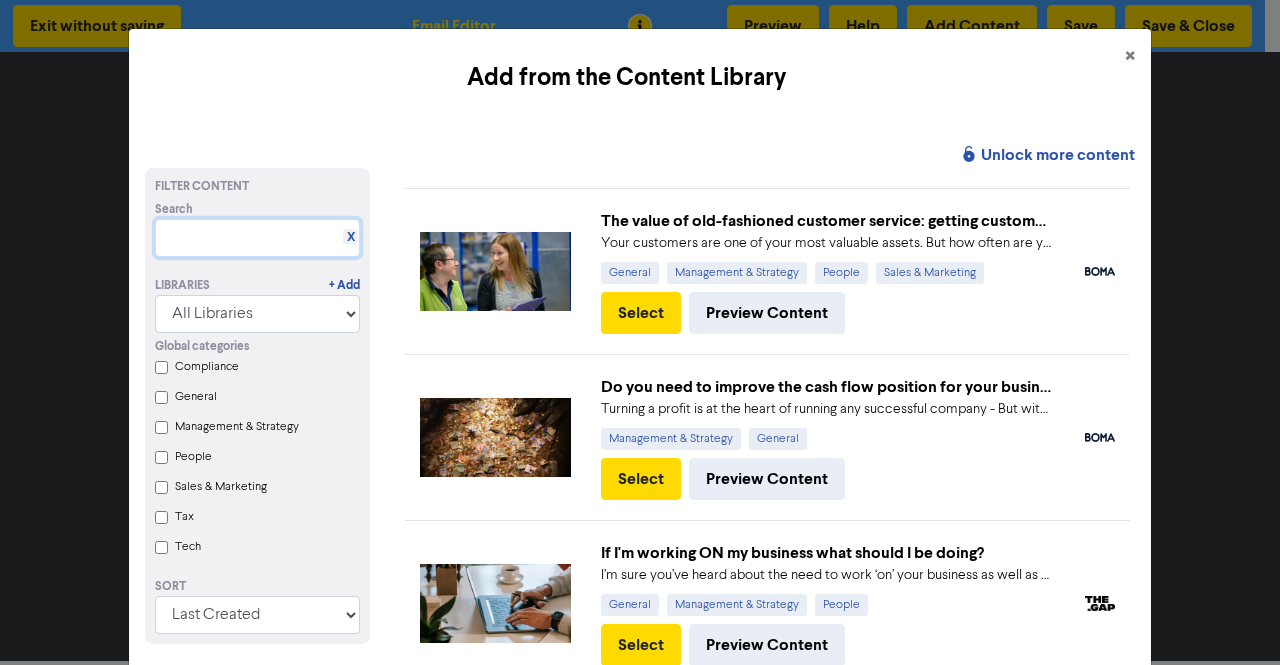 click at bounding box center [257, 238] 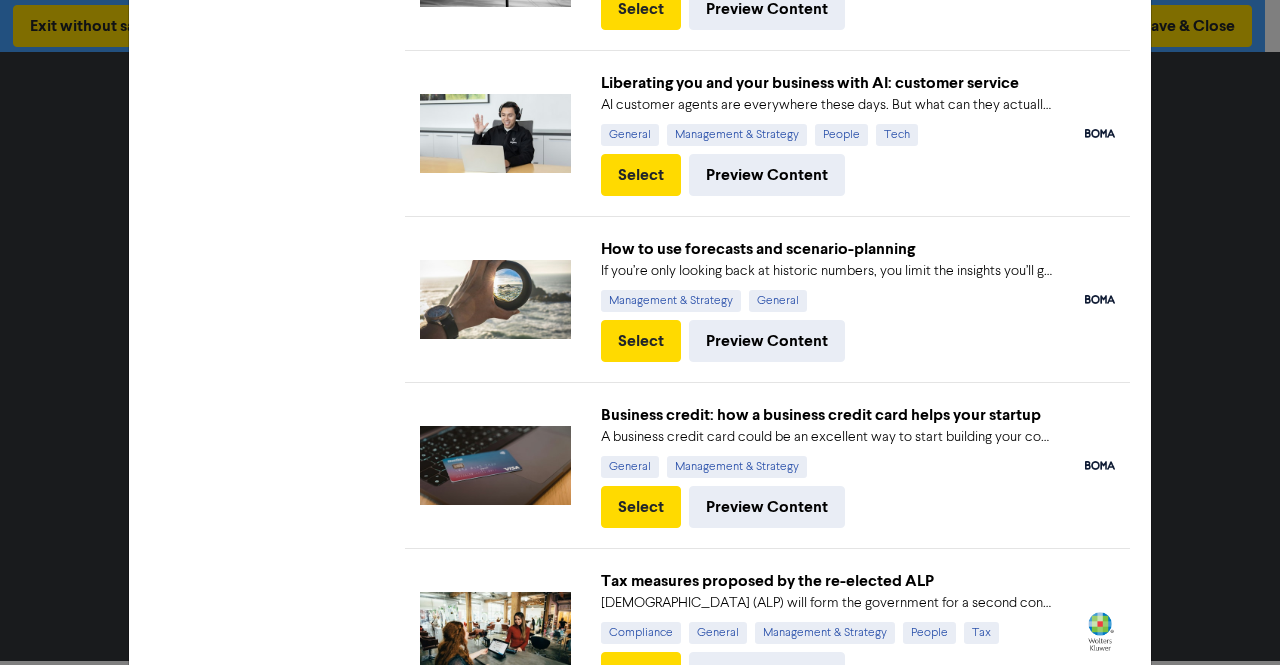 scroll, scrollTop: 1444, scrollLeft: 0, axis: vertical 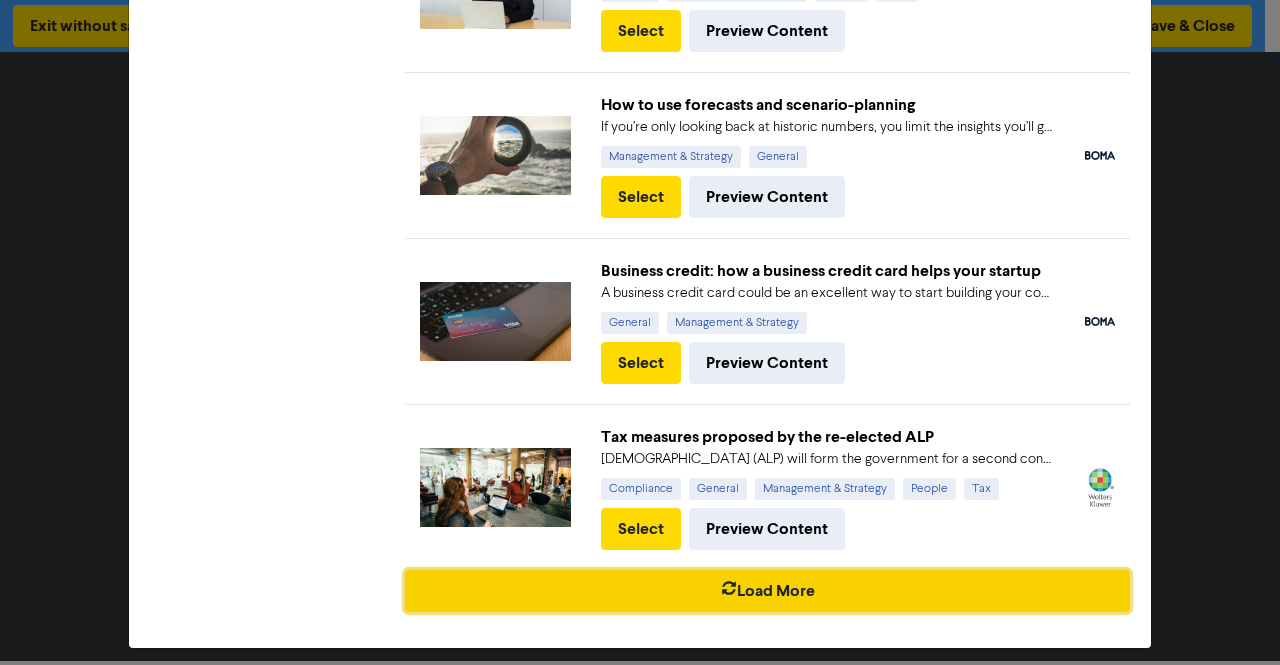 click on "Load More" at bounding box center (767, 591) 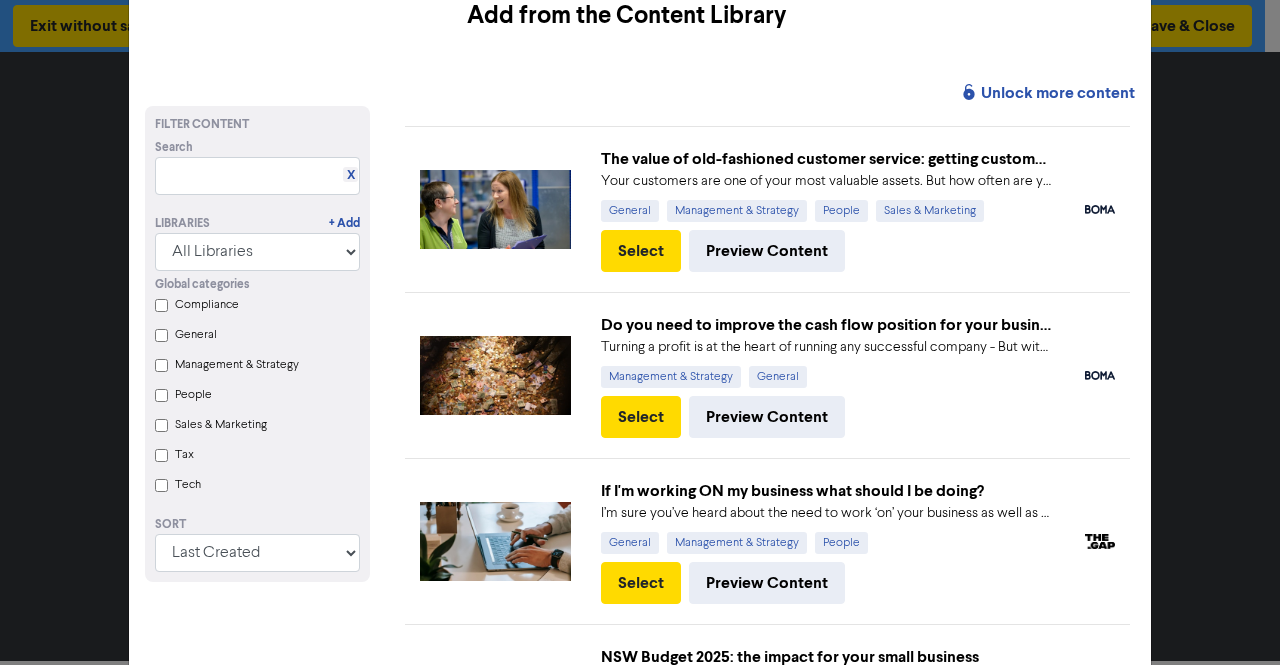 scroll, scrollTop: 0, scrollLeft: 0, axis: both 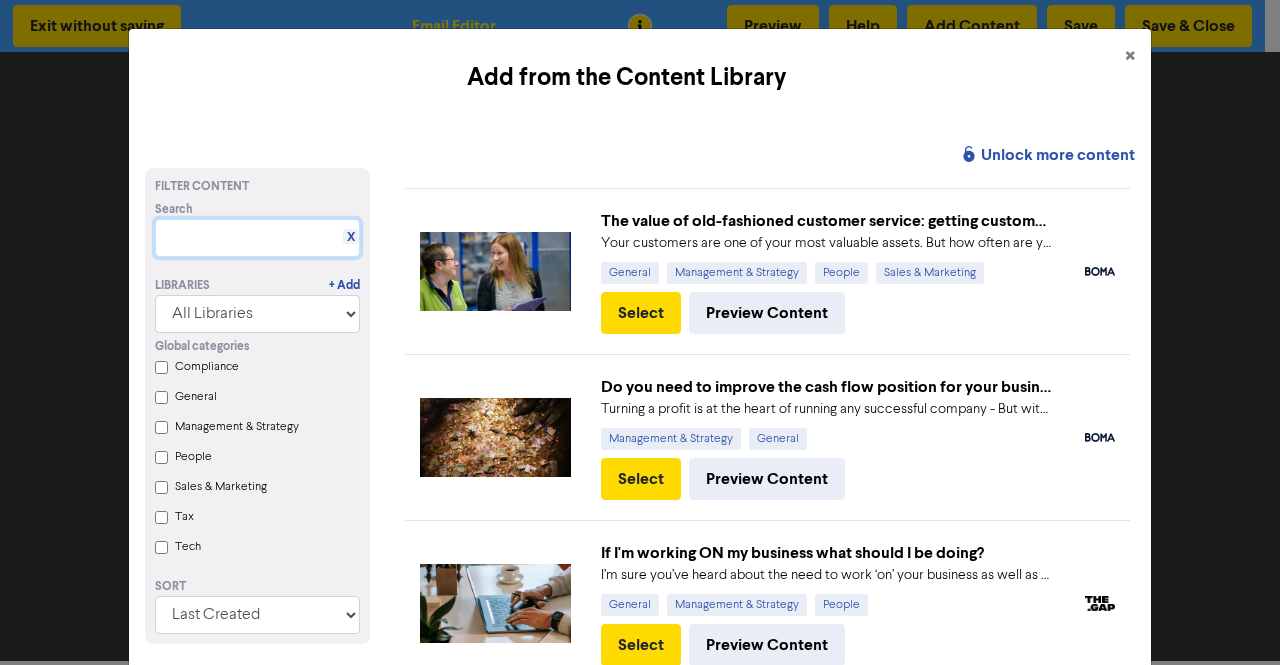click at bounding box center (257, 238) 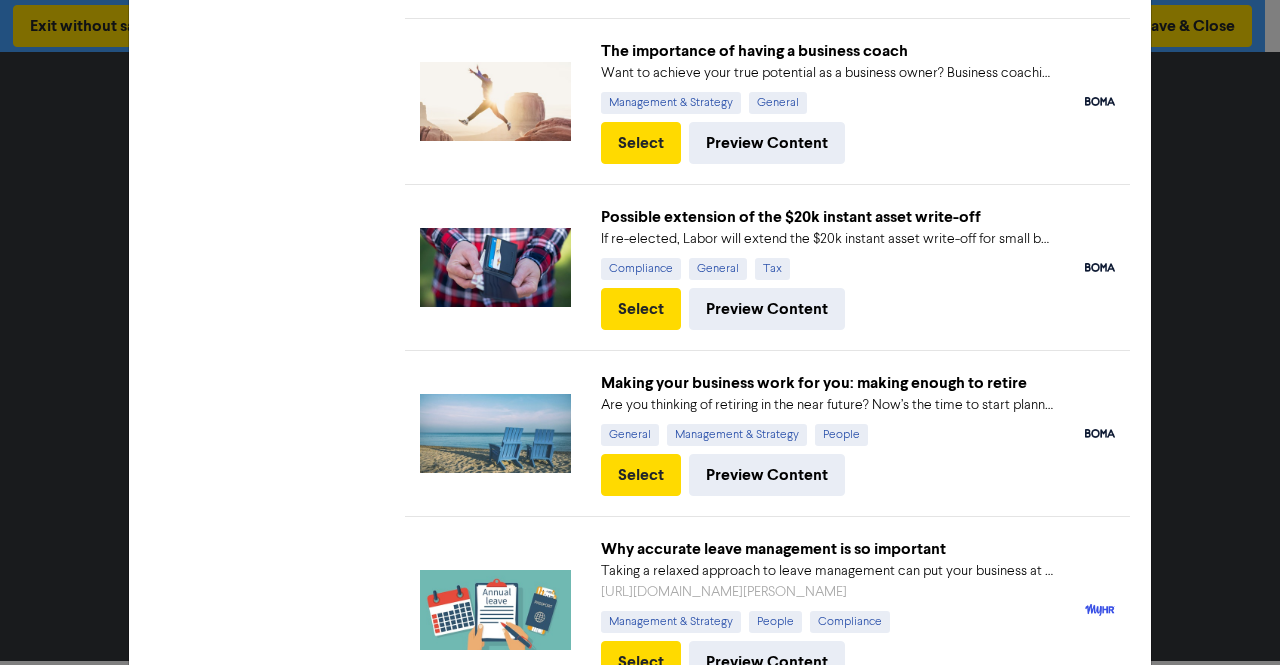 scroll, scrollTop: 1300, scrollLeft: 0, axis: vertical 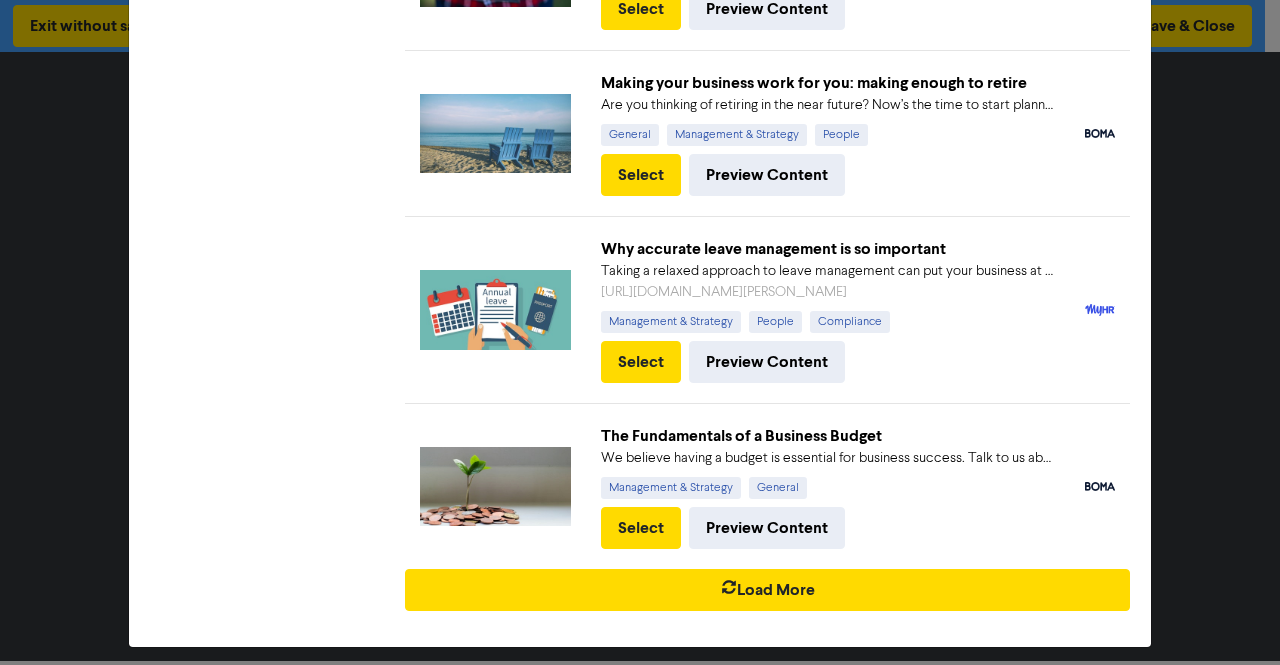 type on "planning" 